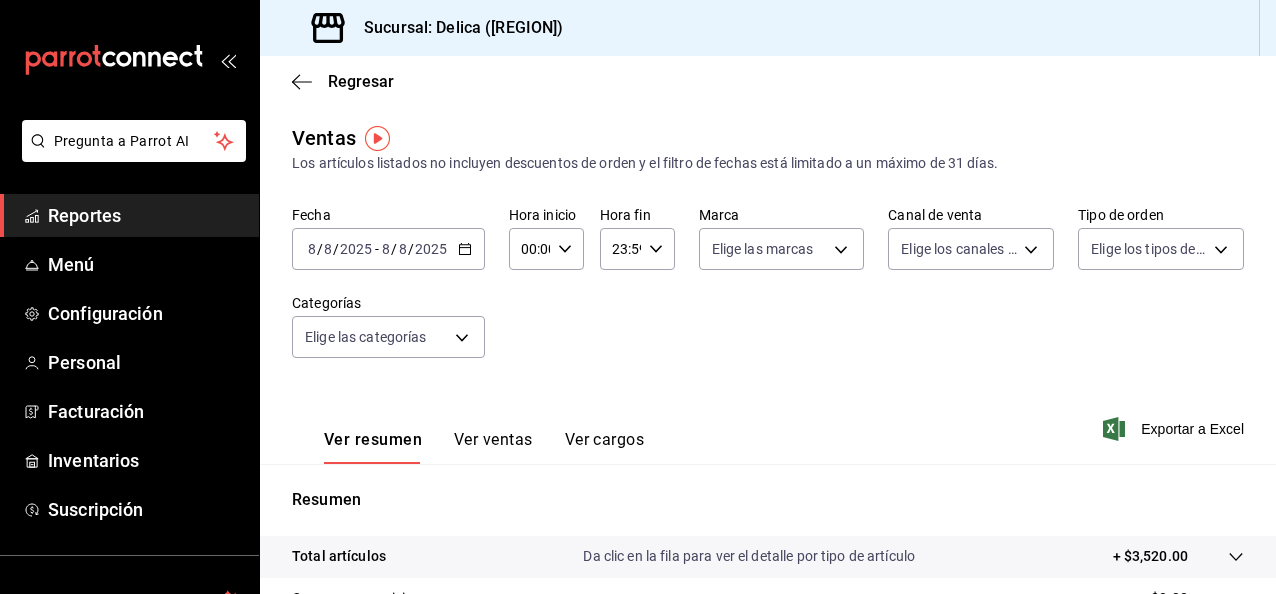 scroll, scrollTop: 0, scrollLeft: 0, axis: both 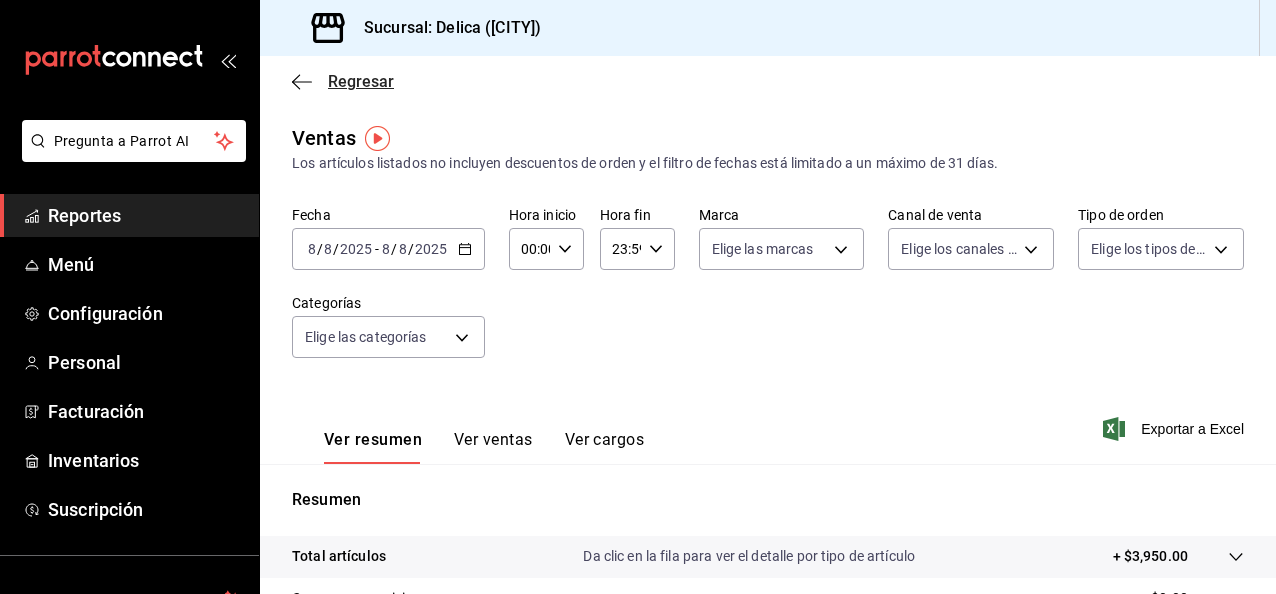 click 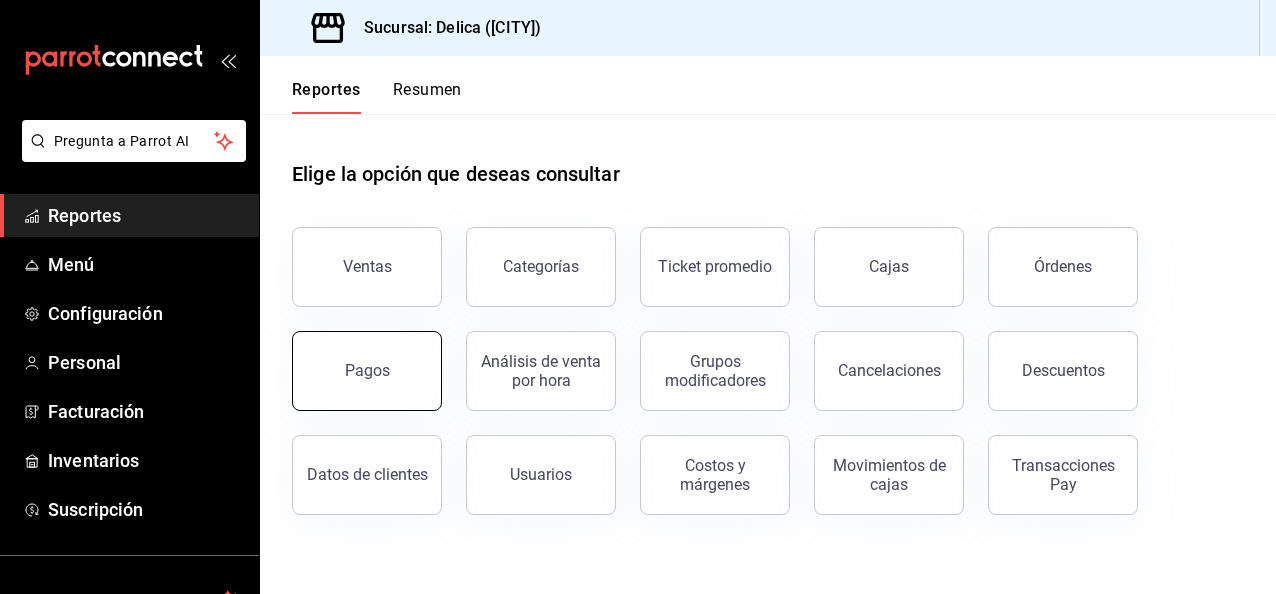 click on "Pagos" at bounding box center (367, 371) 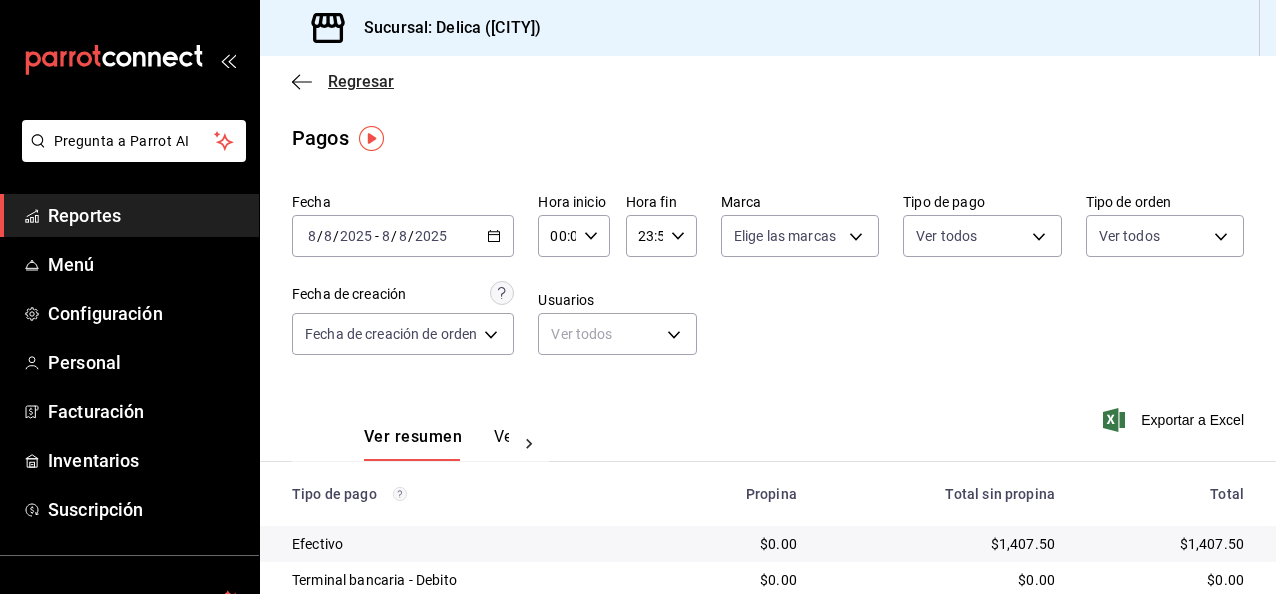 click 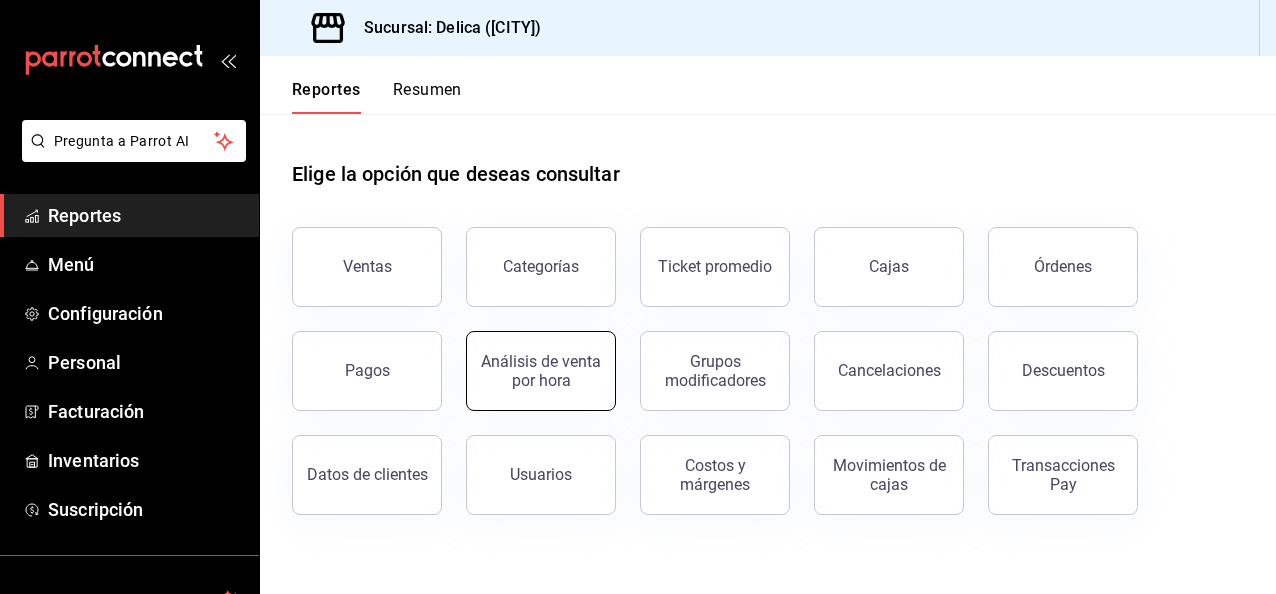 click on "Análisis de venta por hora" at bounding box center [541, 371] 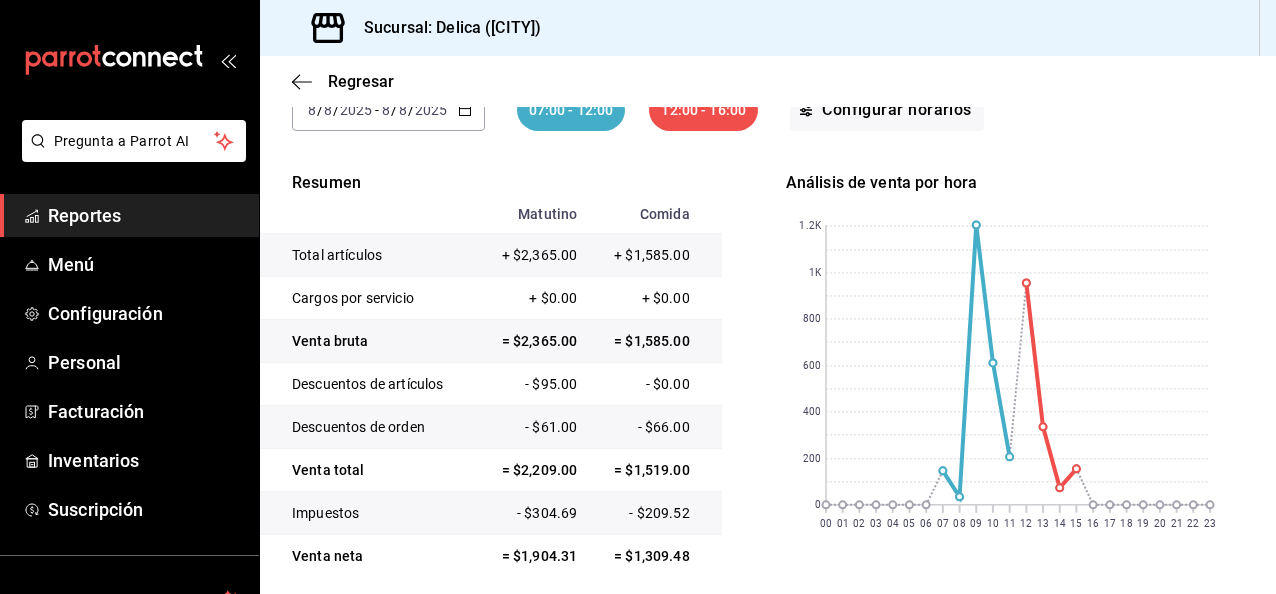 scroll, scrollTop: 187, scrollLeft: 0, axis: vertical 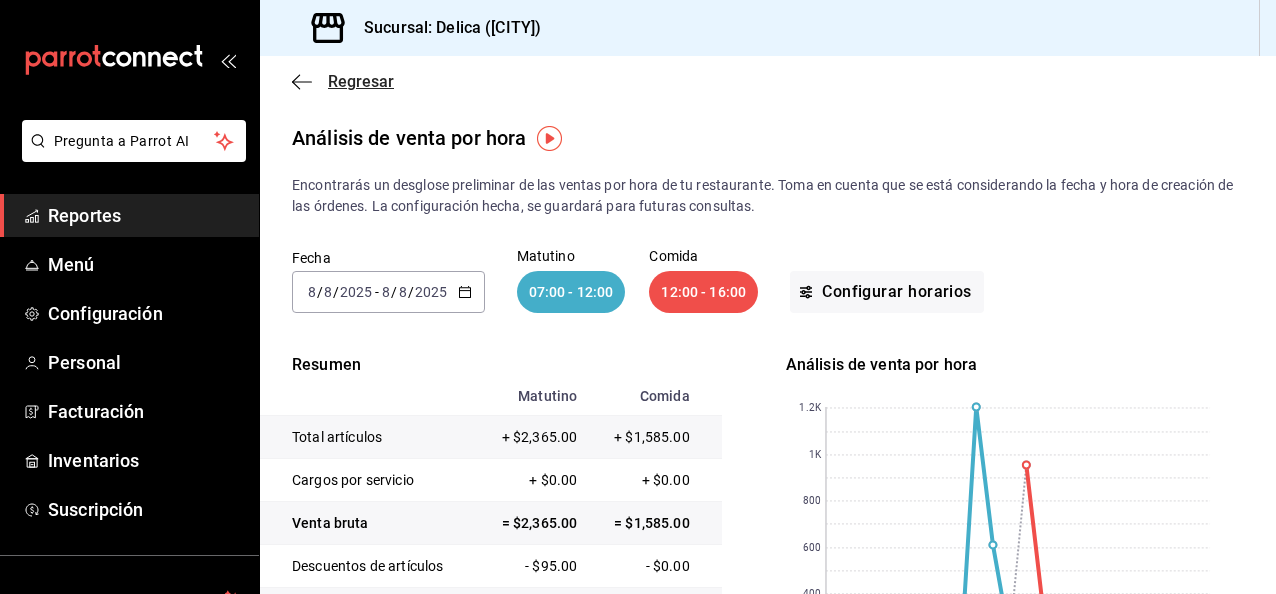click 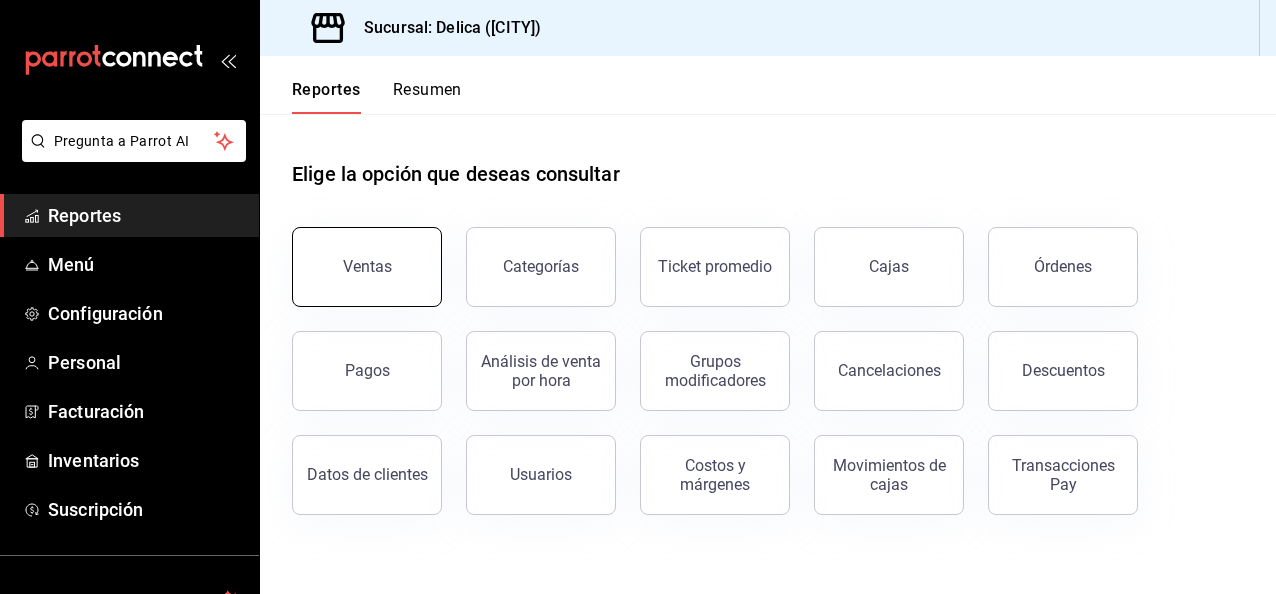 click on "Ventas" at bounding box center [367, 267] 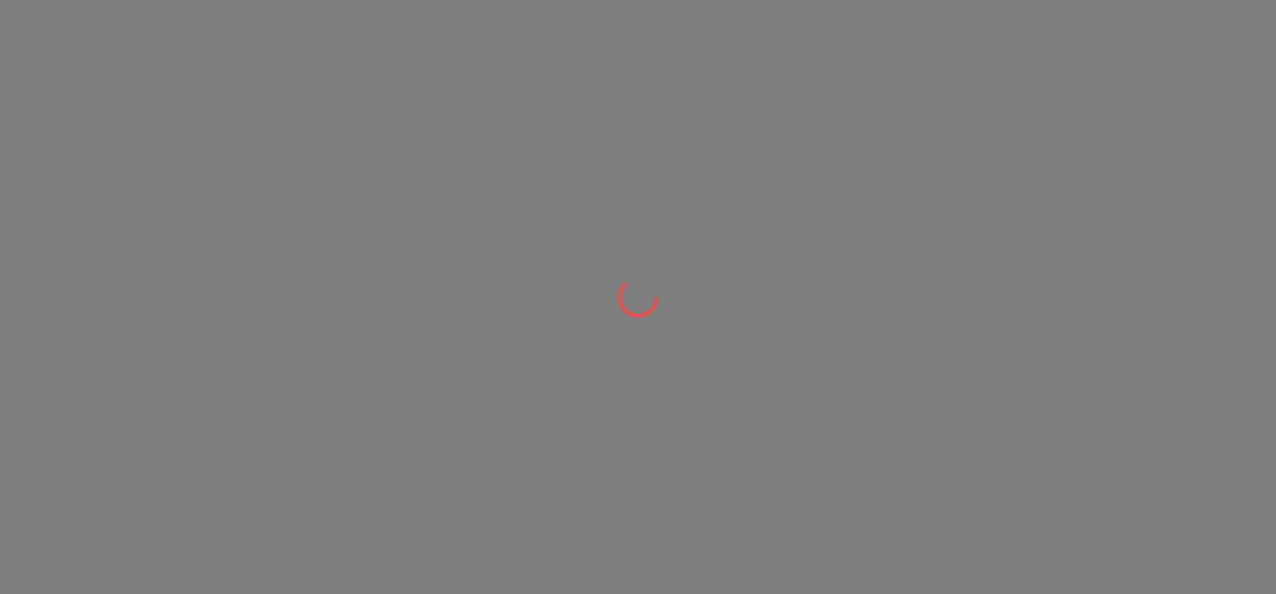 scroll, scrollTop: 0, scrollLeft: 0, axis: both 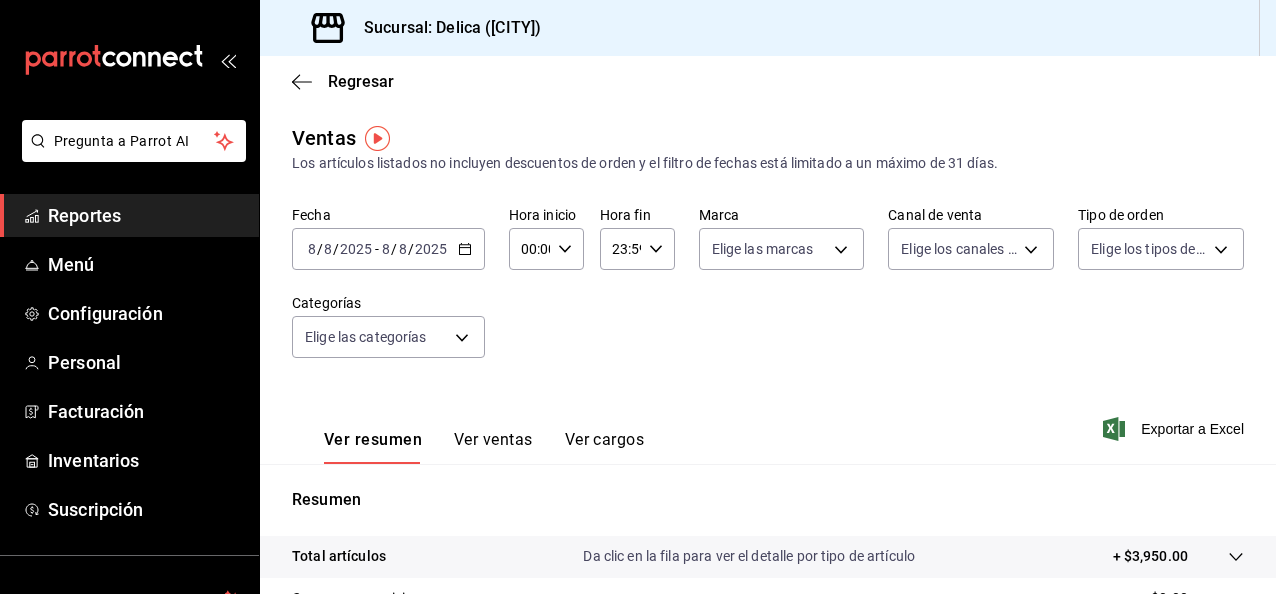 click on "Reportes" at bounding box center [145, 215] 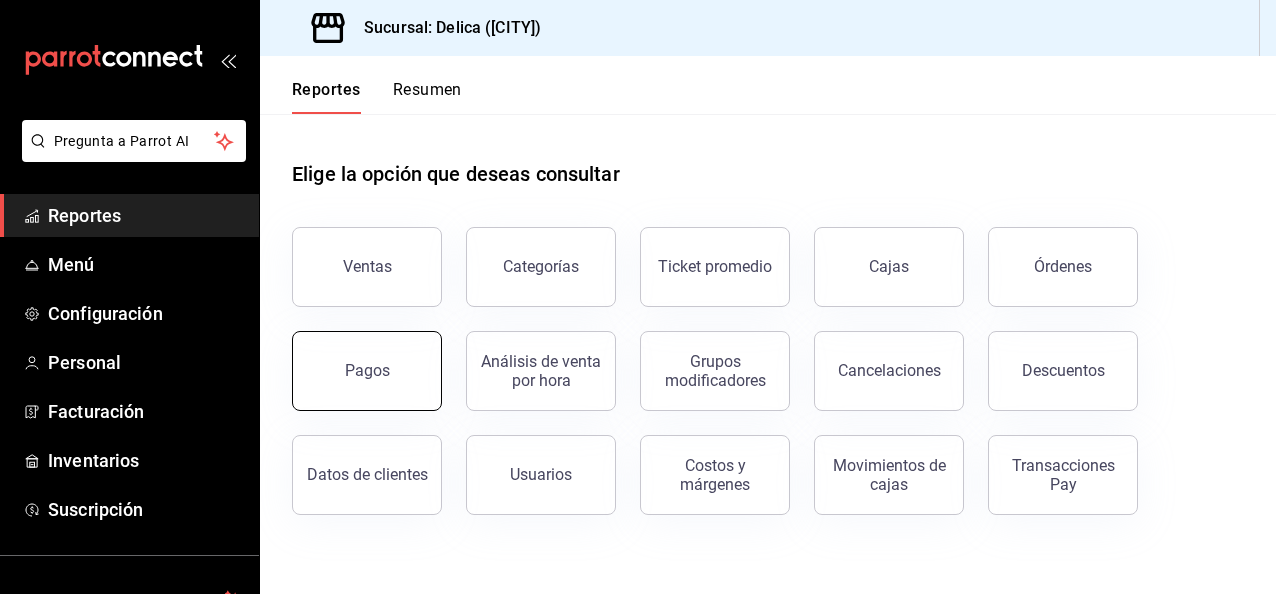 click on "Pagos" at bounding box center [367, 371] 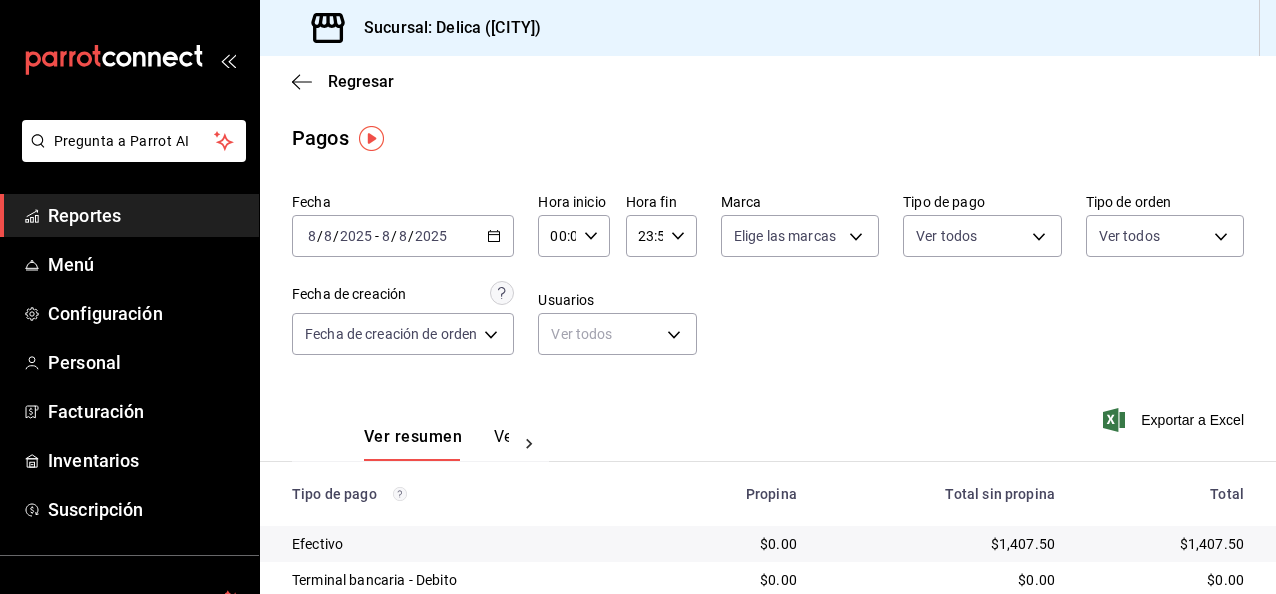 click on "Reportes" at bounding box center [145, 215] 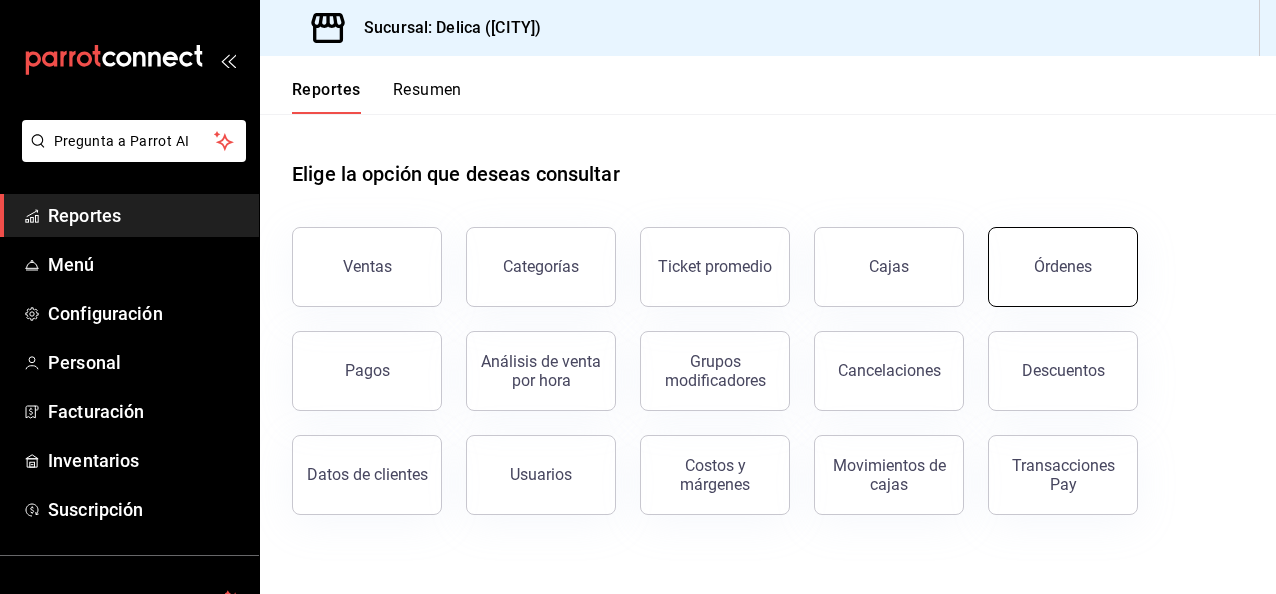 click on "Órdenes" at bounding box center [1063, 266] 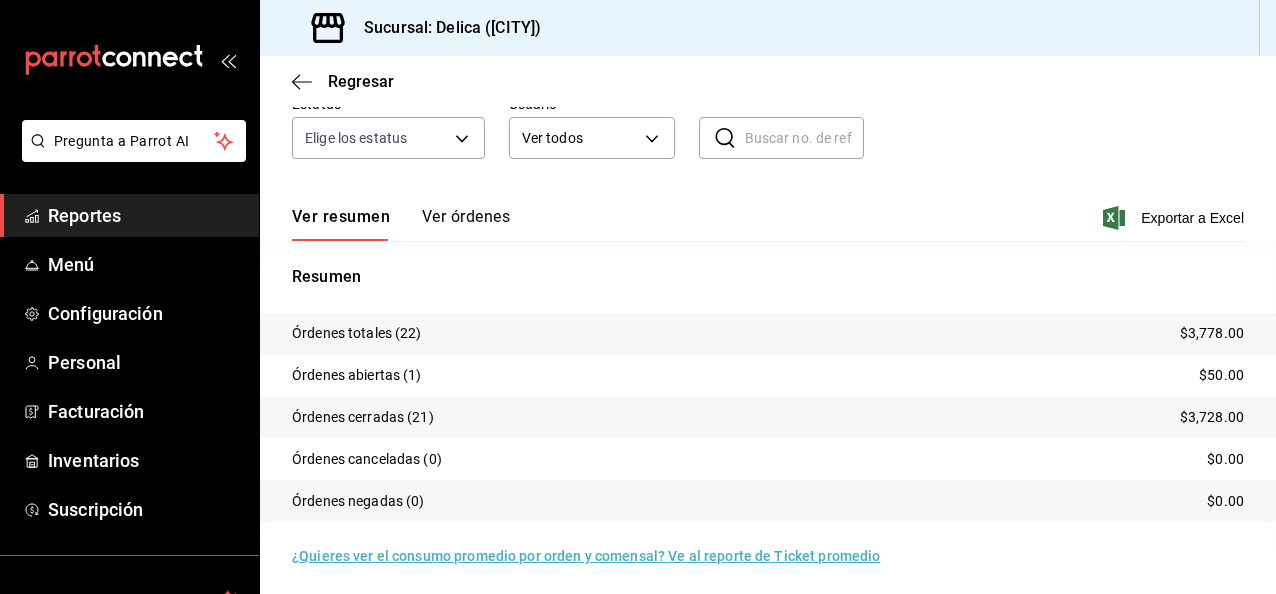 scroll, scrollTop: 191, scrollLeft: 0, axis: vertical 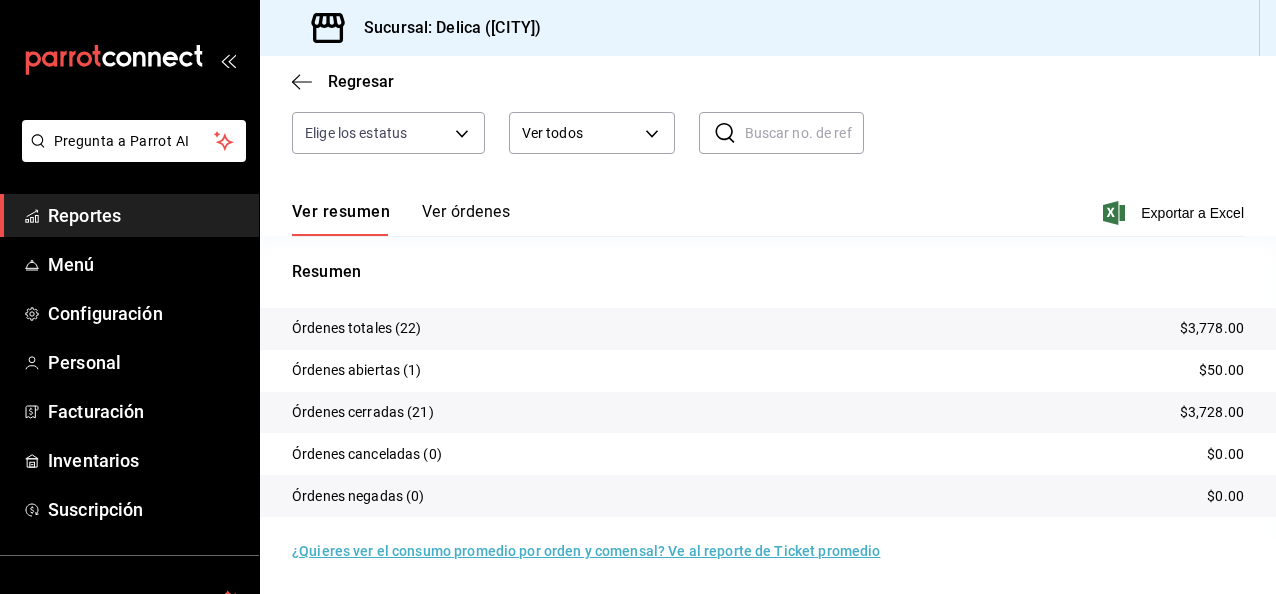 click on "Reportes" at bounding box center [145, 215] 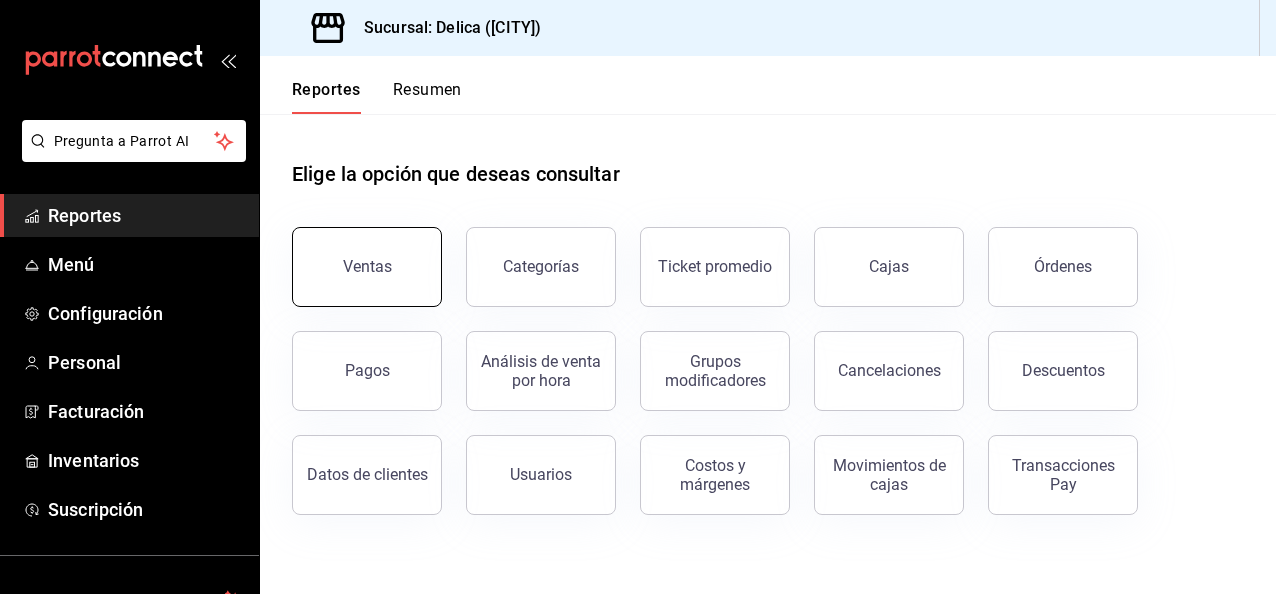 click on "Ventas" at bounding box center [367, 266] 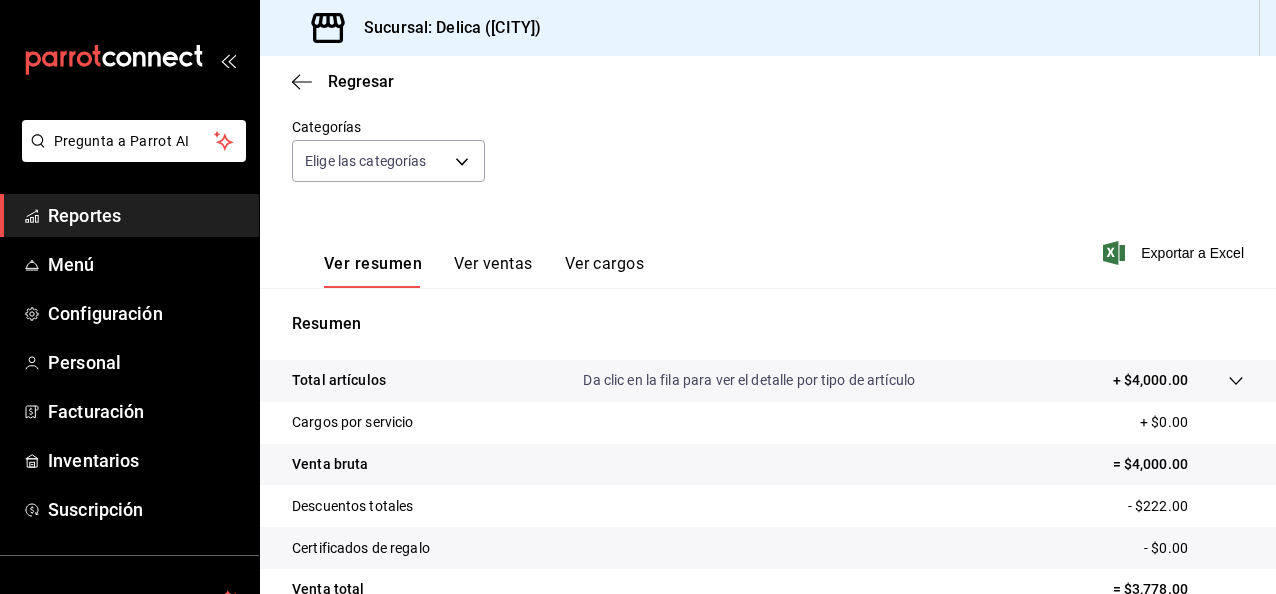 scroll, scrollTop: 181, scrollLeft: 0, axis: vertical 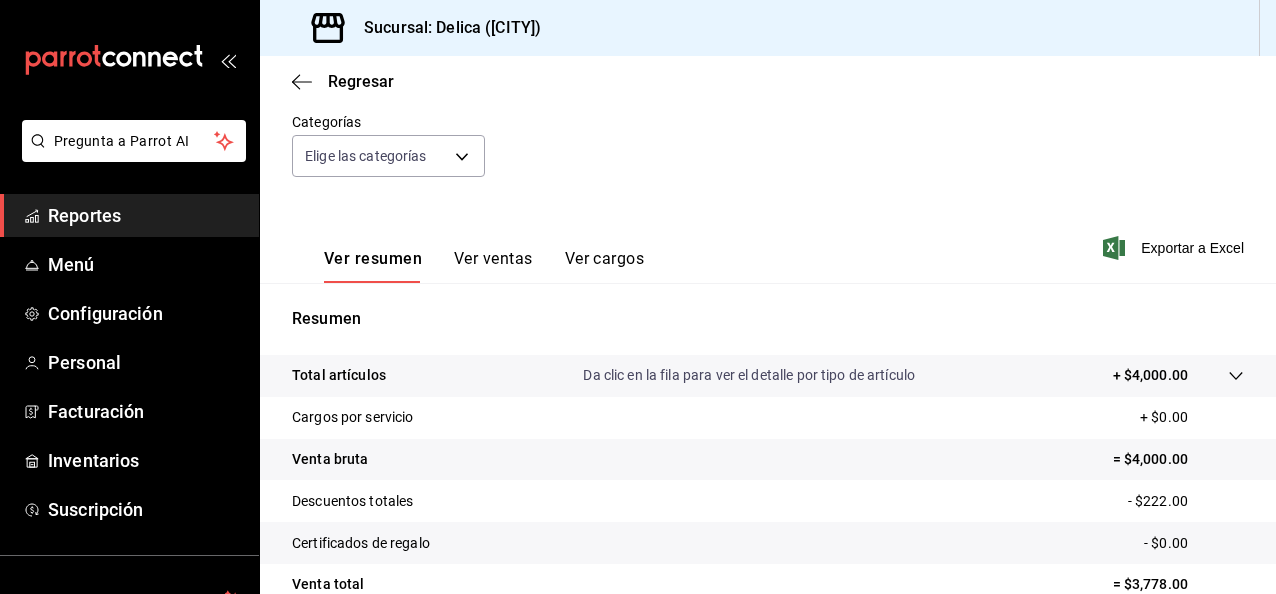 click on "Reportes" at bounding box center (145, 215) 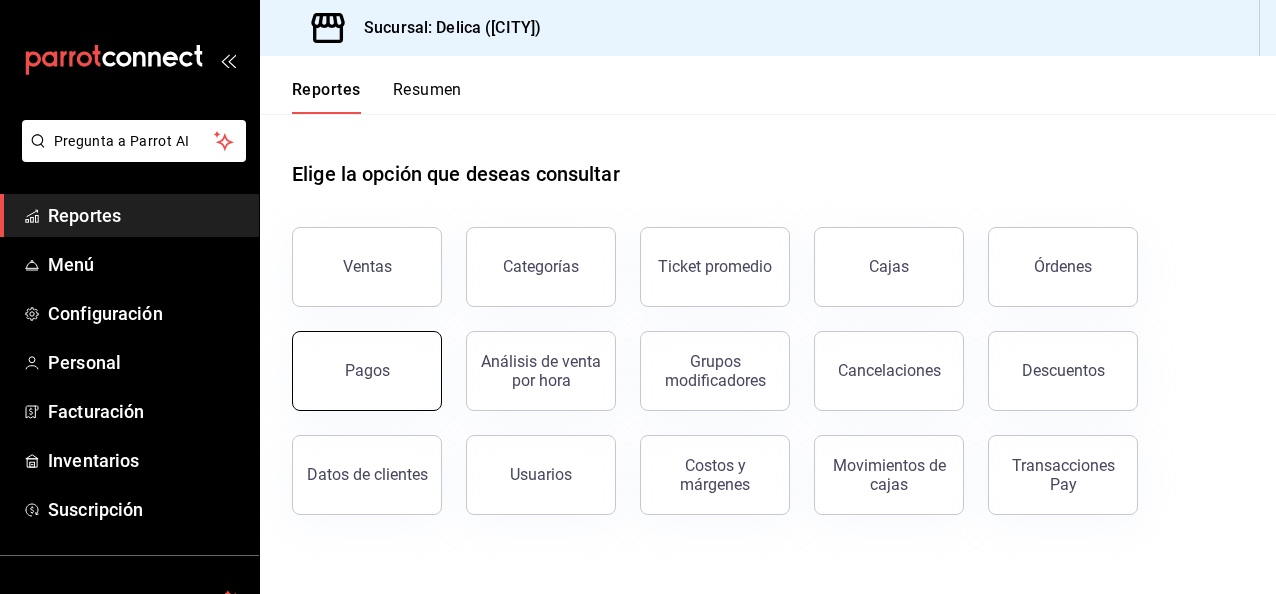 click on "Pagos" at bounding box center [367, 371] 